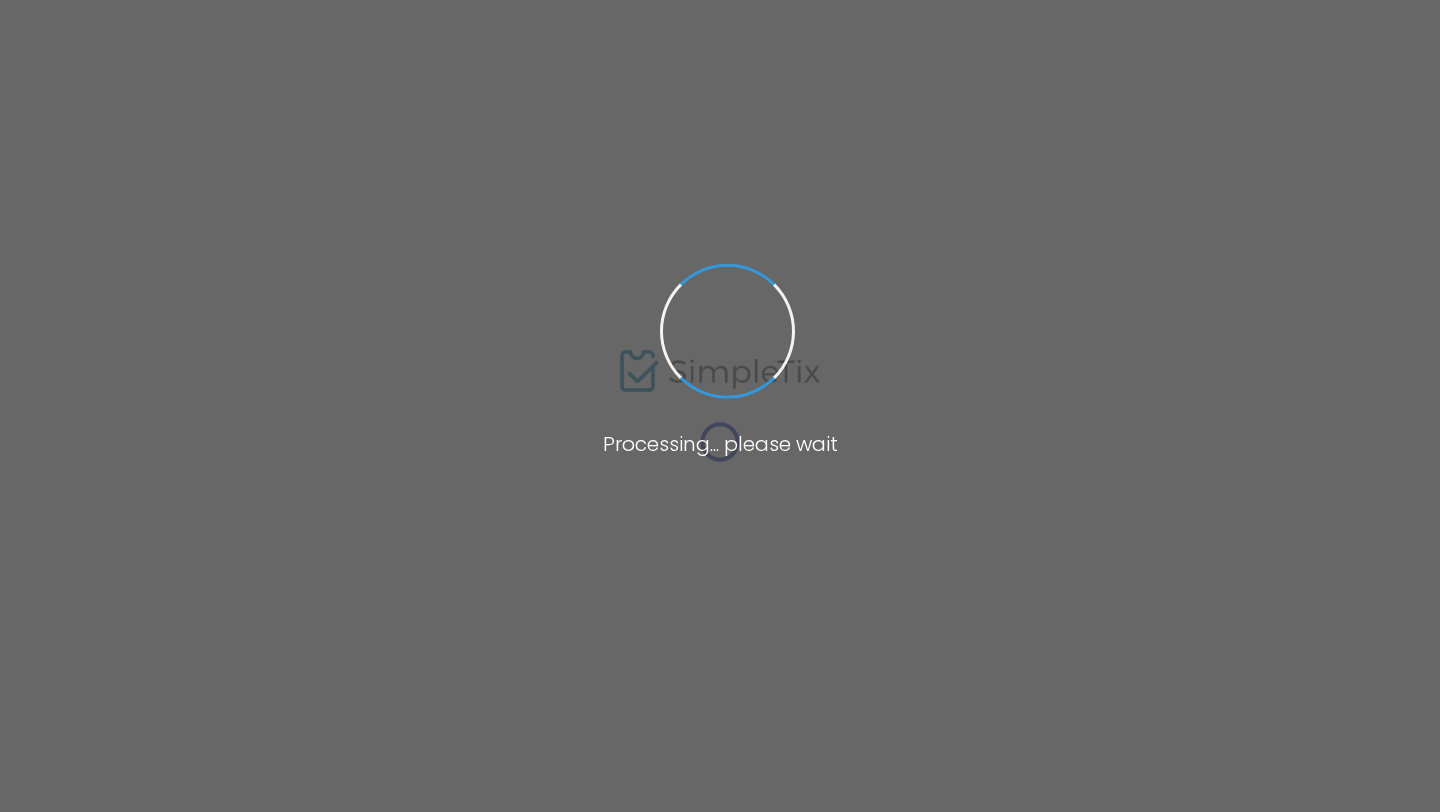 type on "https://T4T" 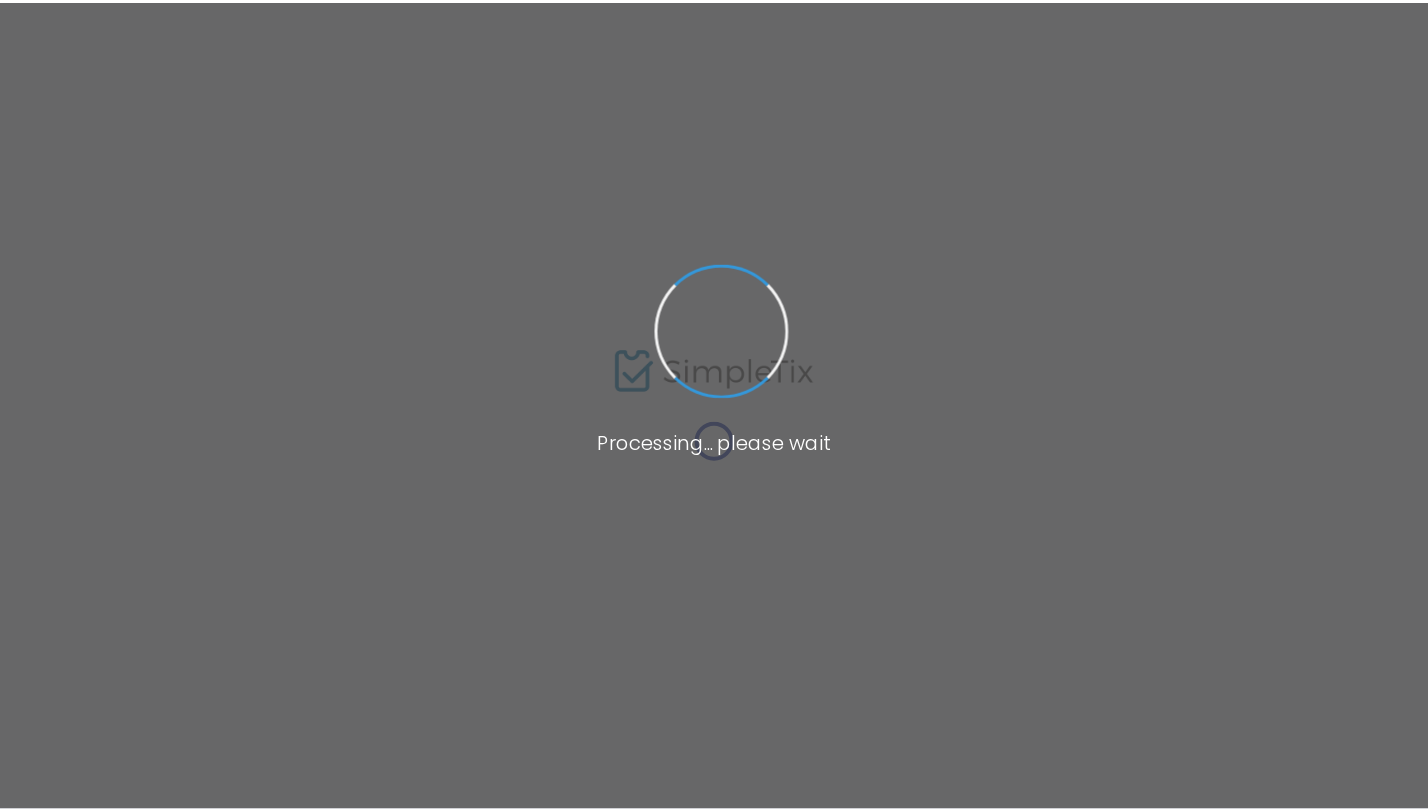scroll, scrollTop: 0, scrollLeft: 0, axis: both 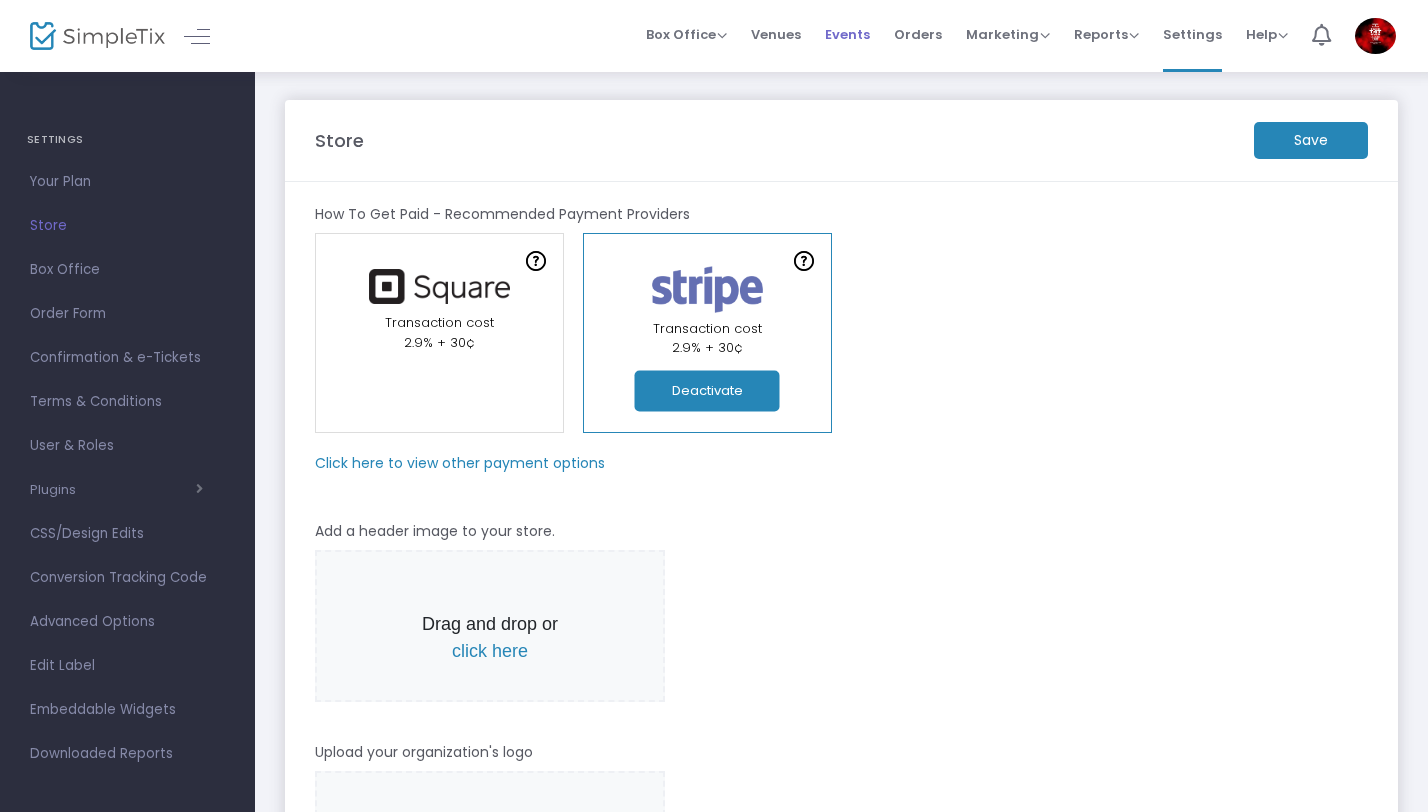 click on "Events" at bounding box center [847, 34] 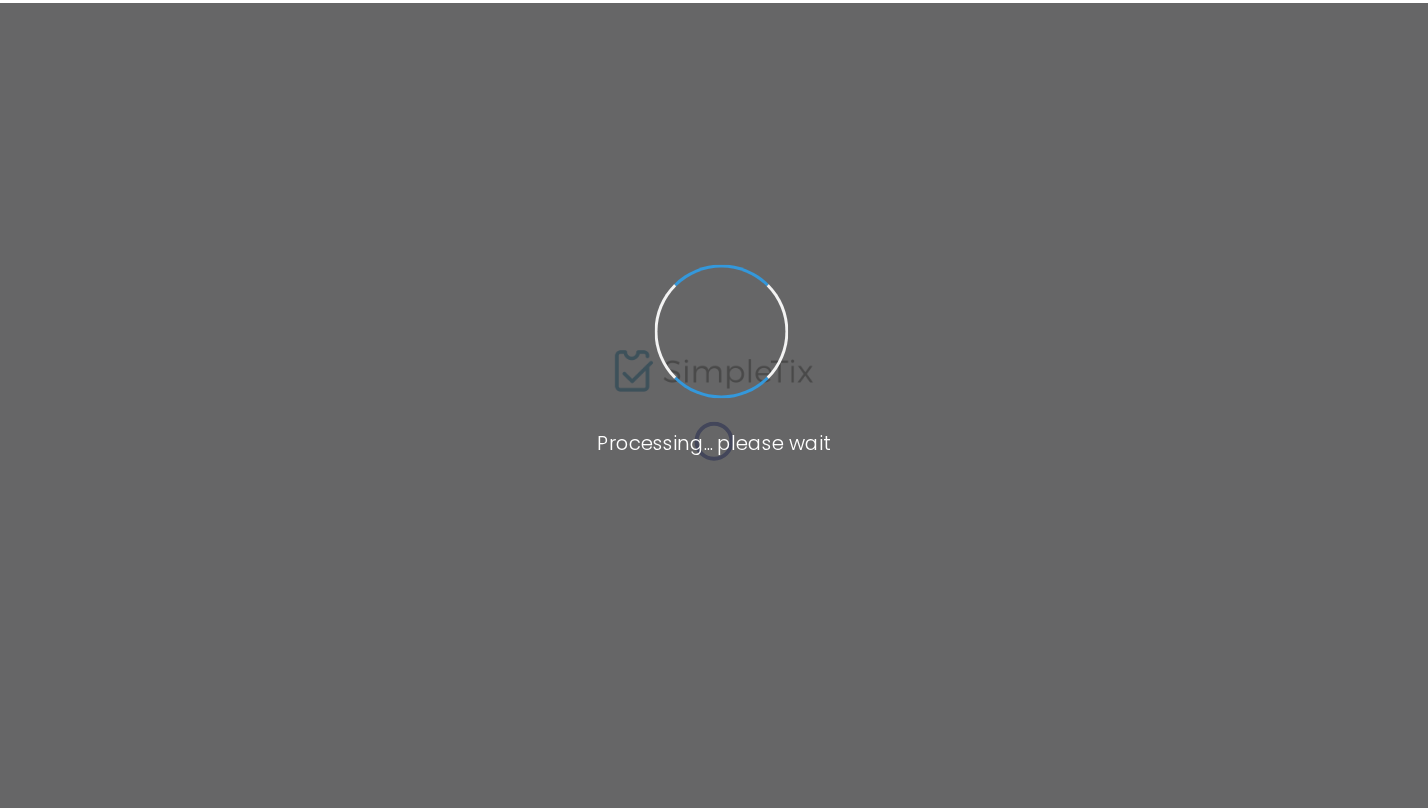 scroll, scrollTop: 0, scrollLeft: 0, axis: both 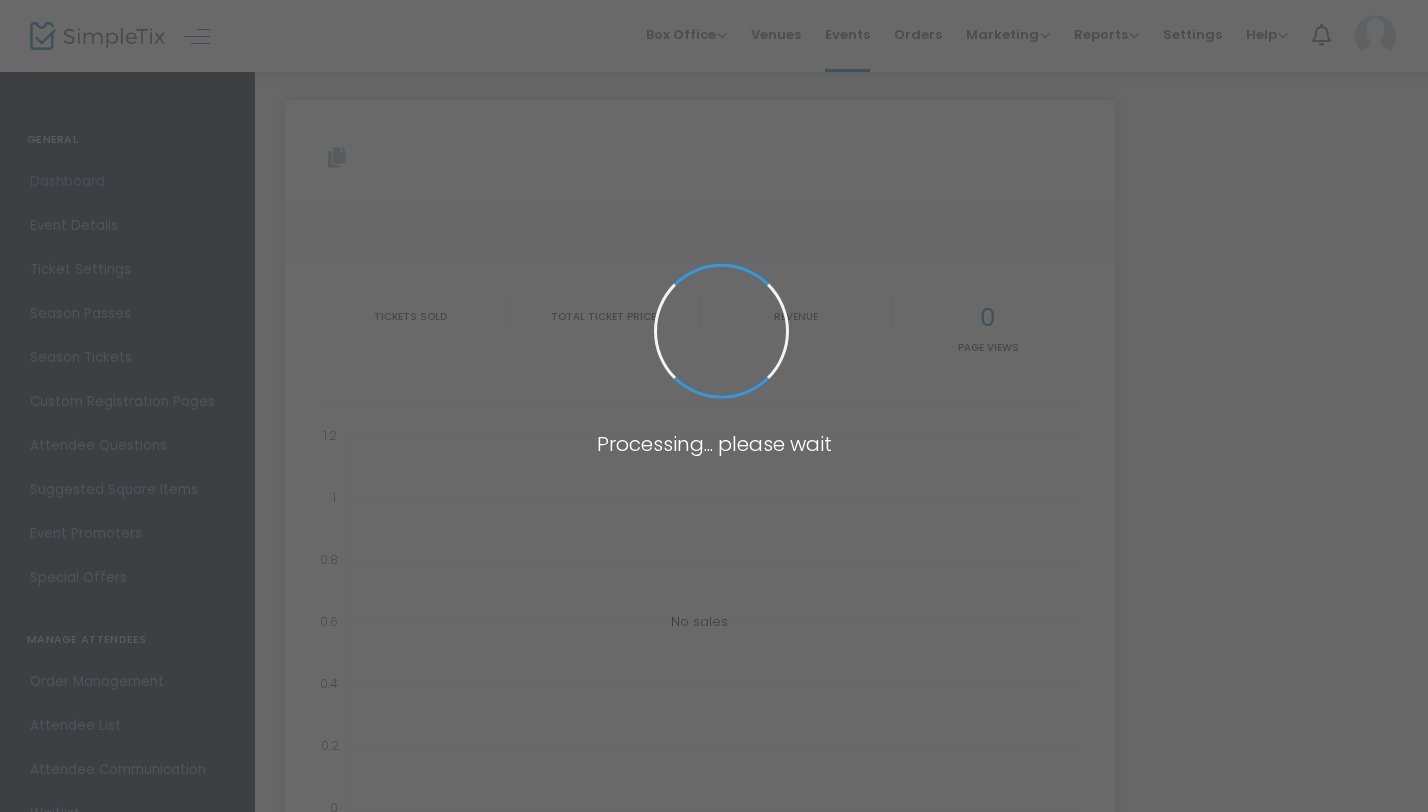 type on "https://www.simpletix.com/e/t4t-take-over-tickets-228405" 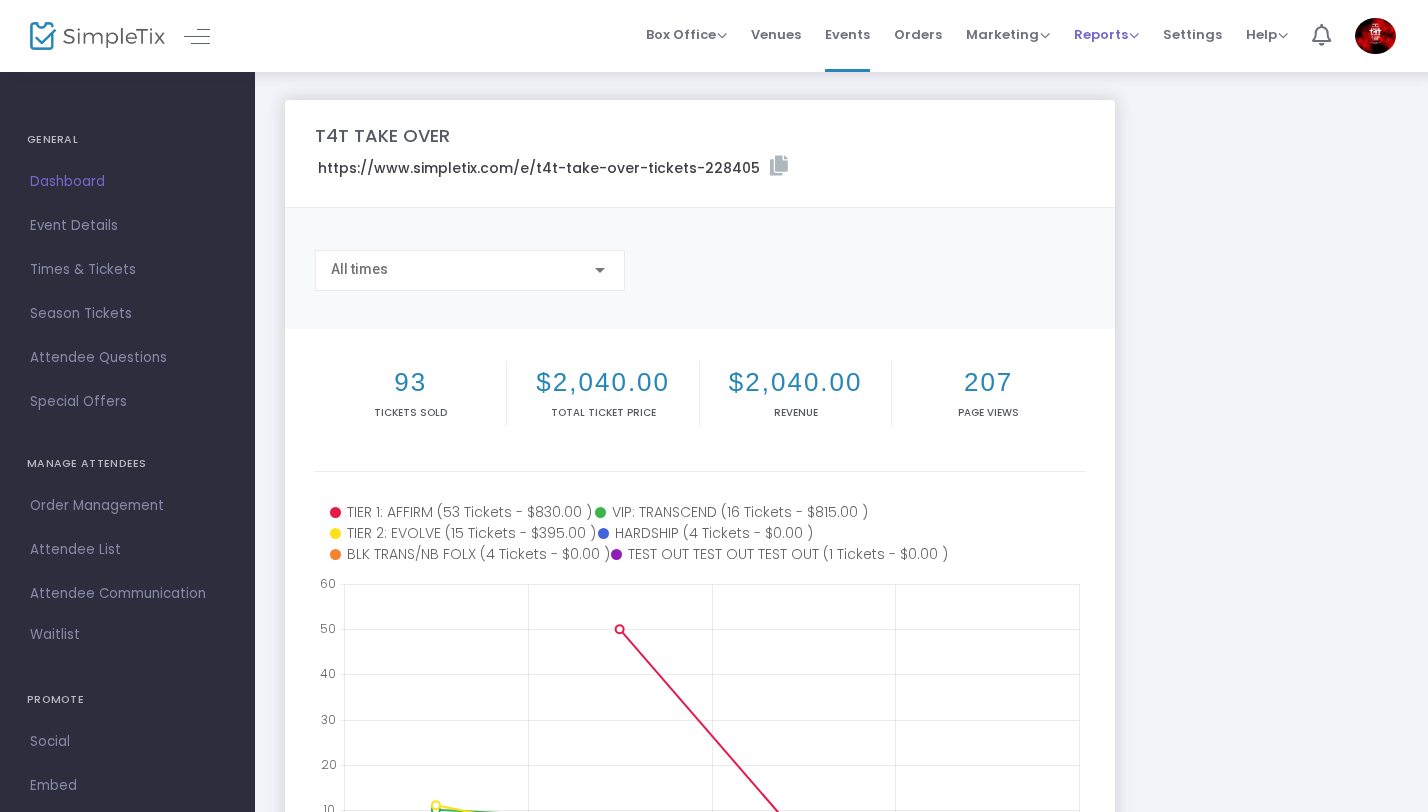 click on "Reports" at bounding box center (1106, 34) 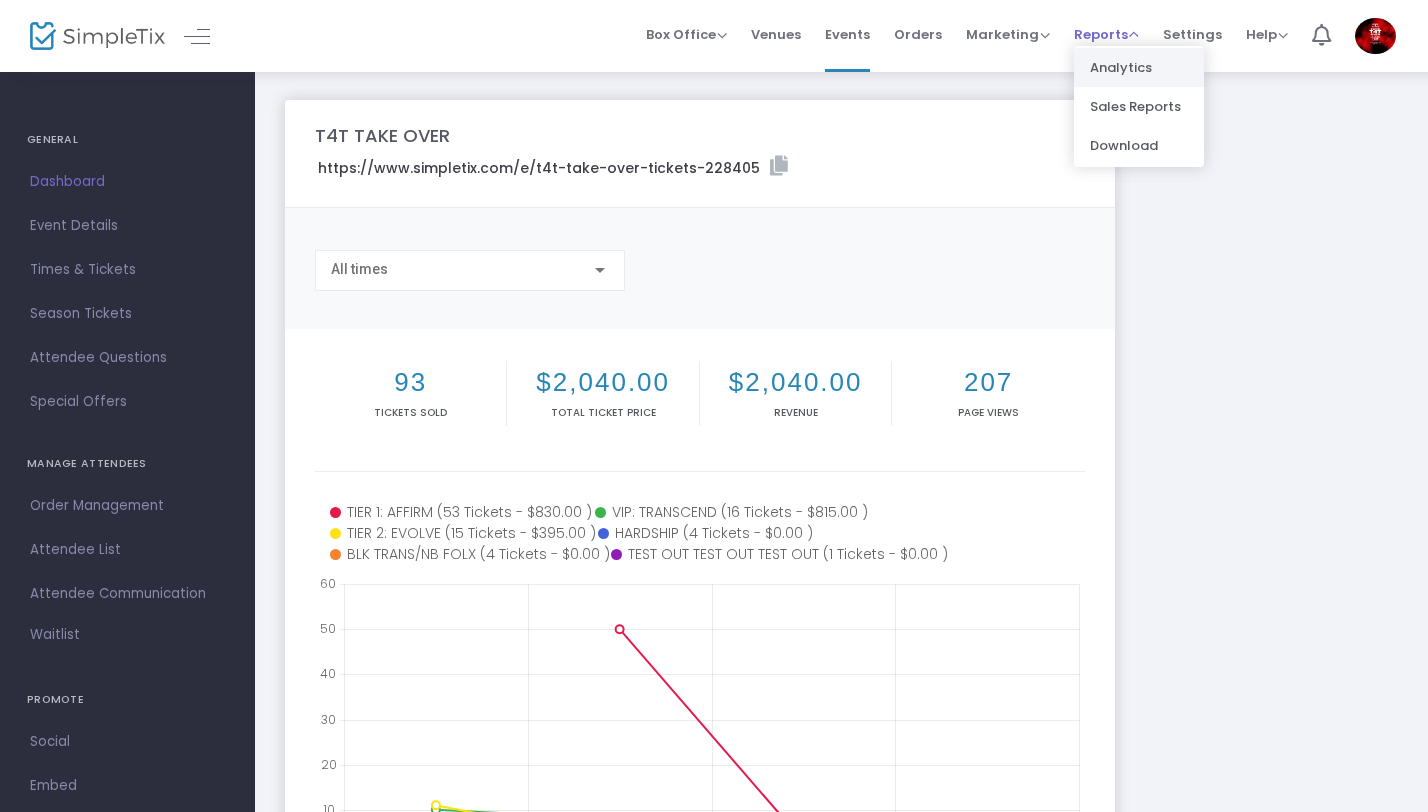 click on "Analytics" at bounding box center (1139, 67) 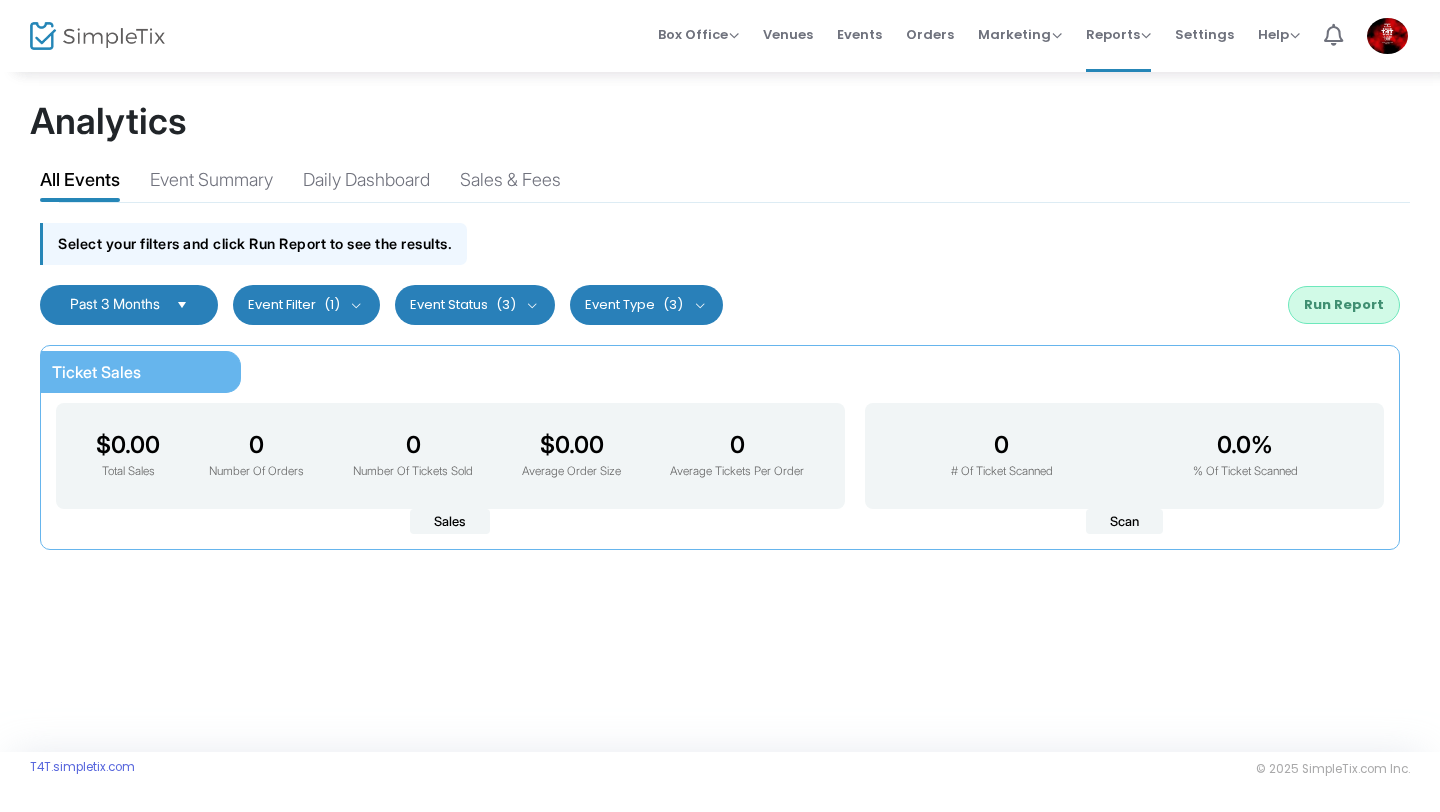 click on "(1)" at bounding box center [332, 305] 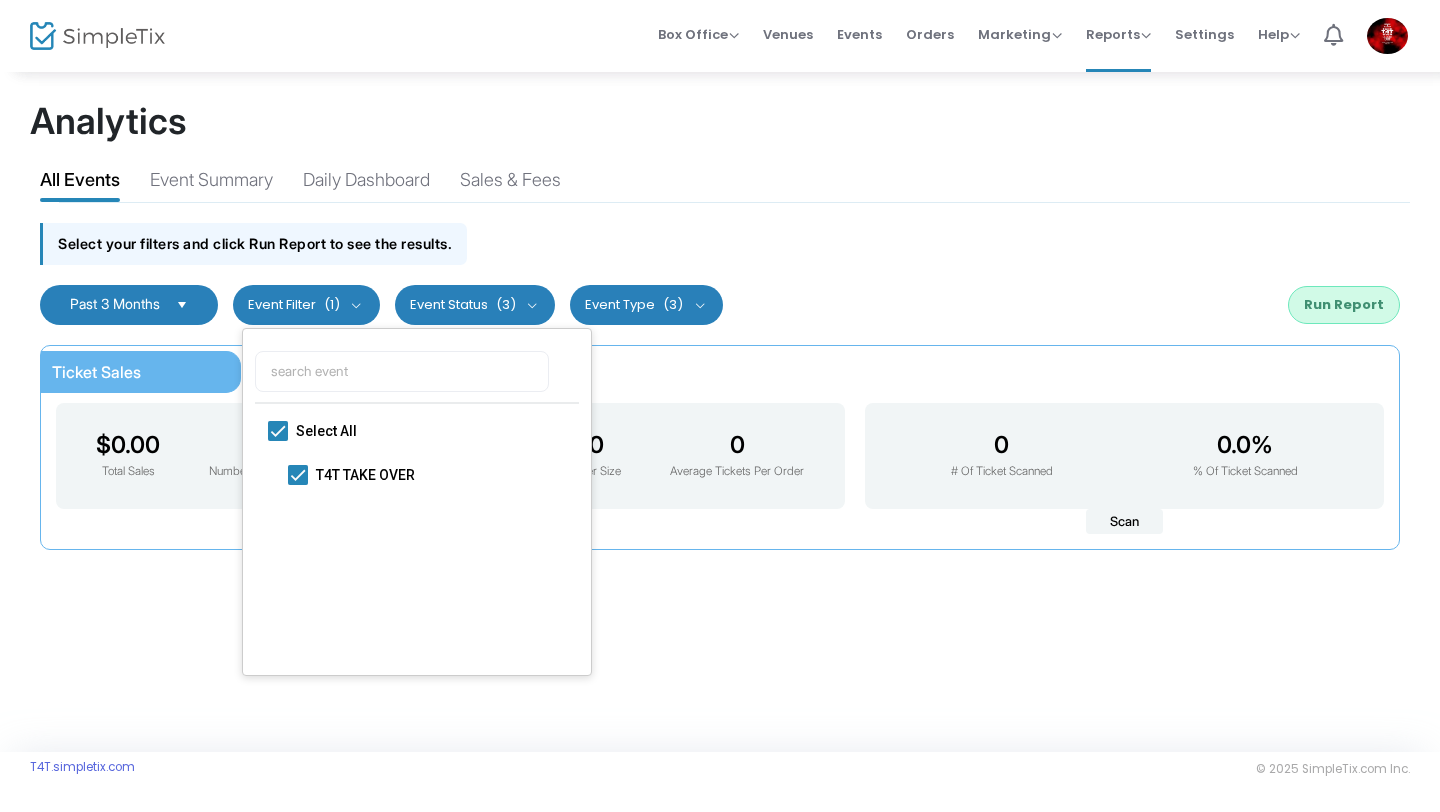 click on "Event Status  (3)" at bounding box center (475, 305) 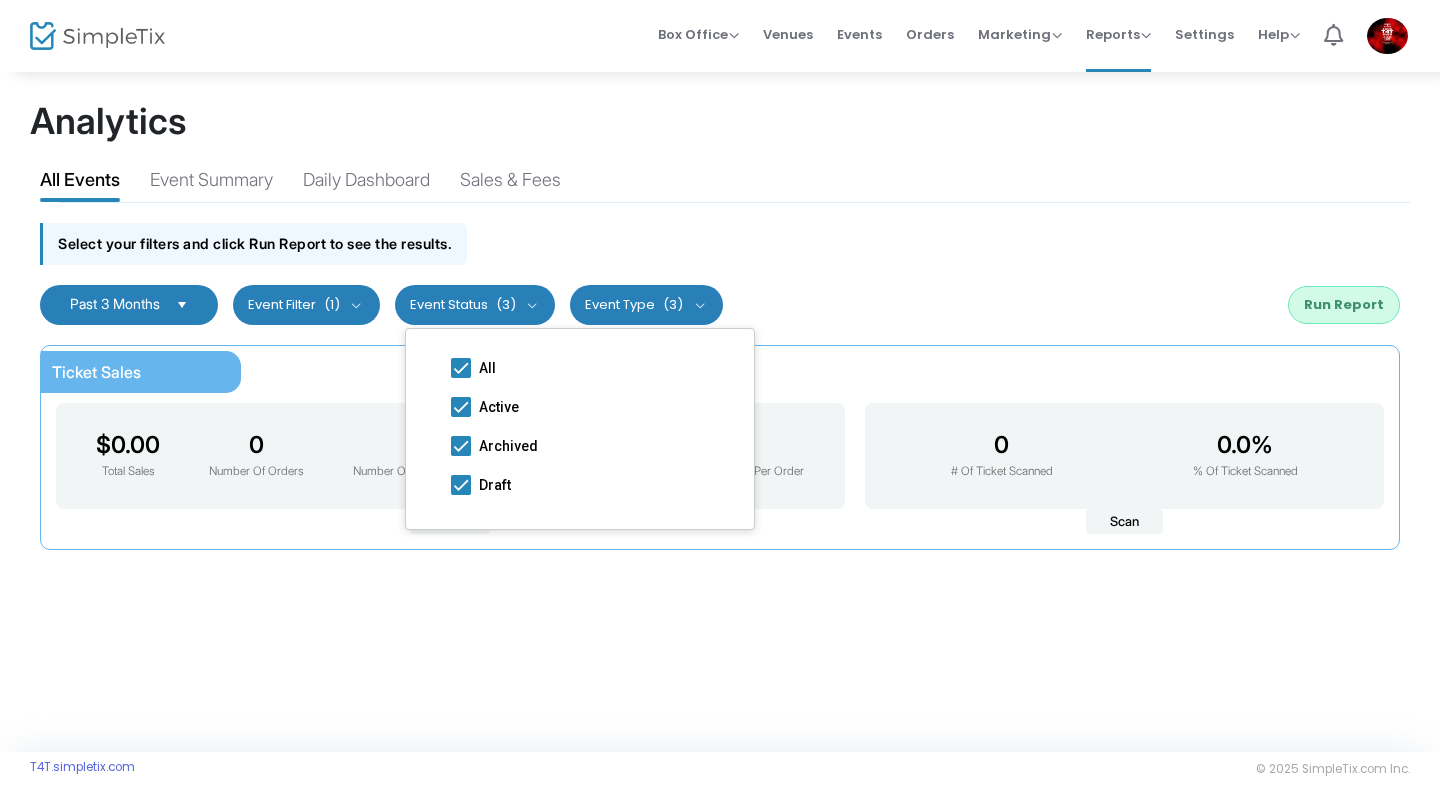 click on "Event Type  (3)" at bounding box center (646, 305) 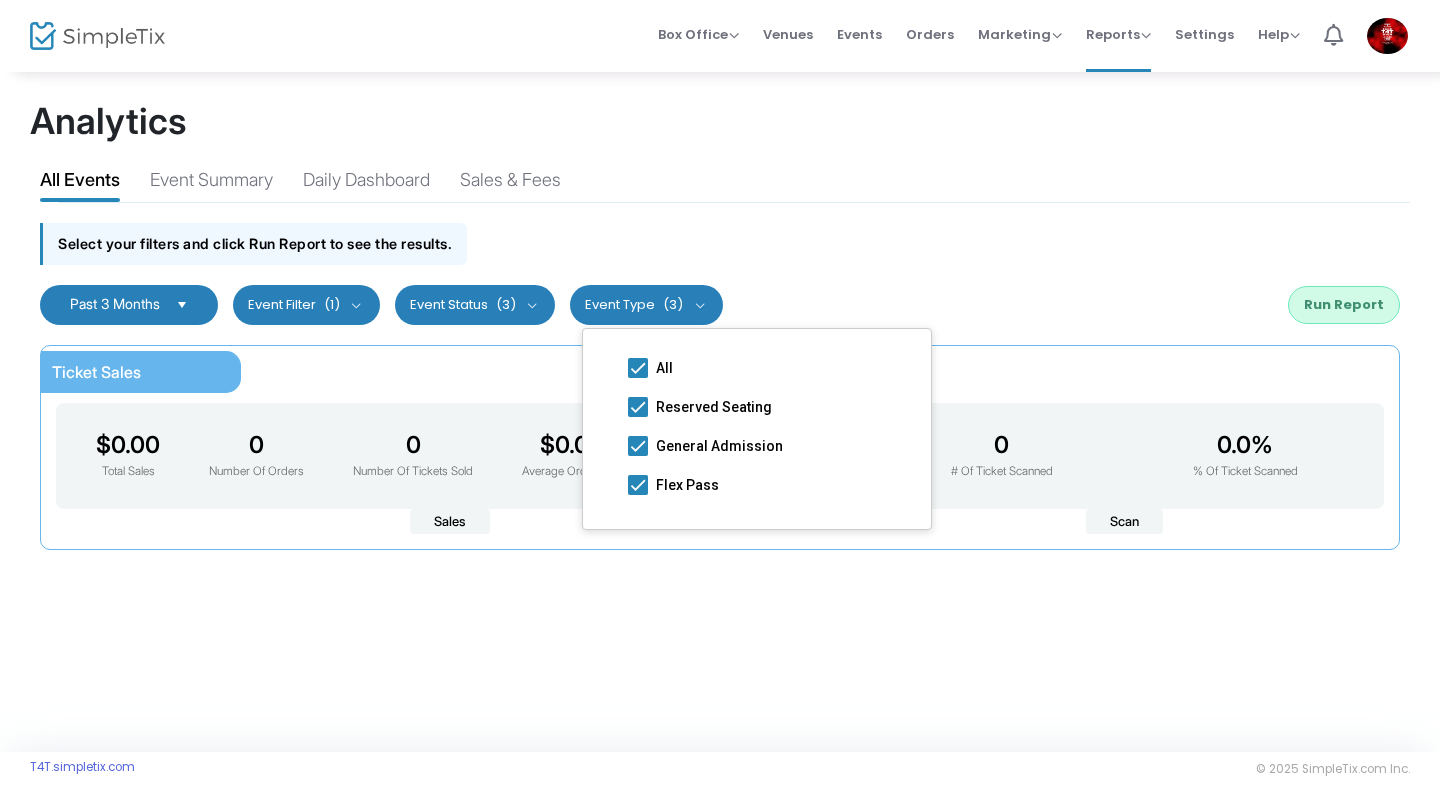 click on "Select your filters and click Run Report to see the results." 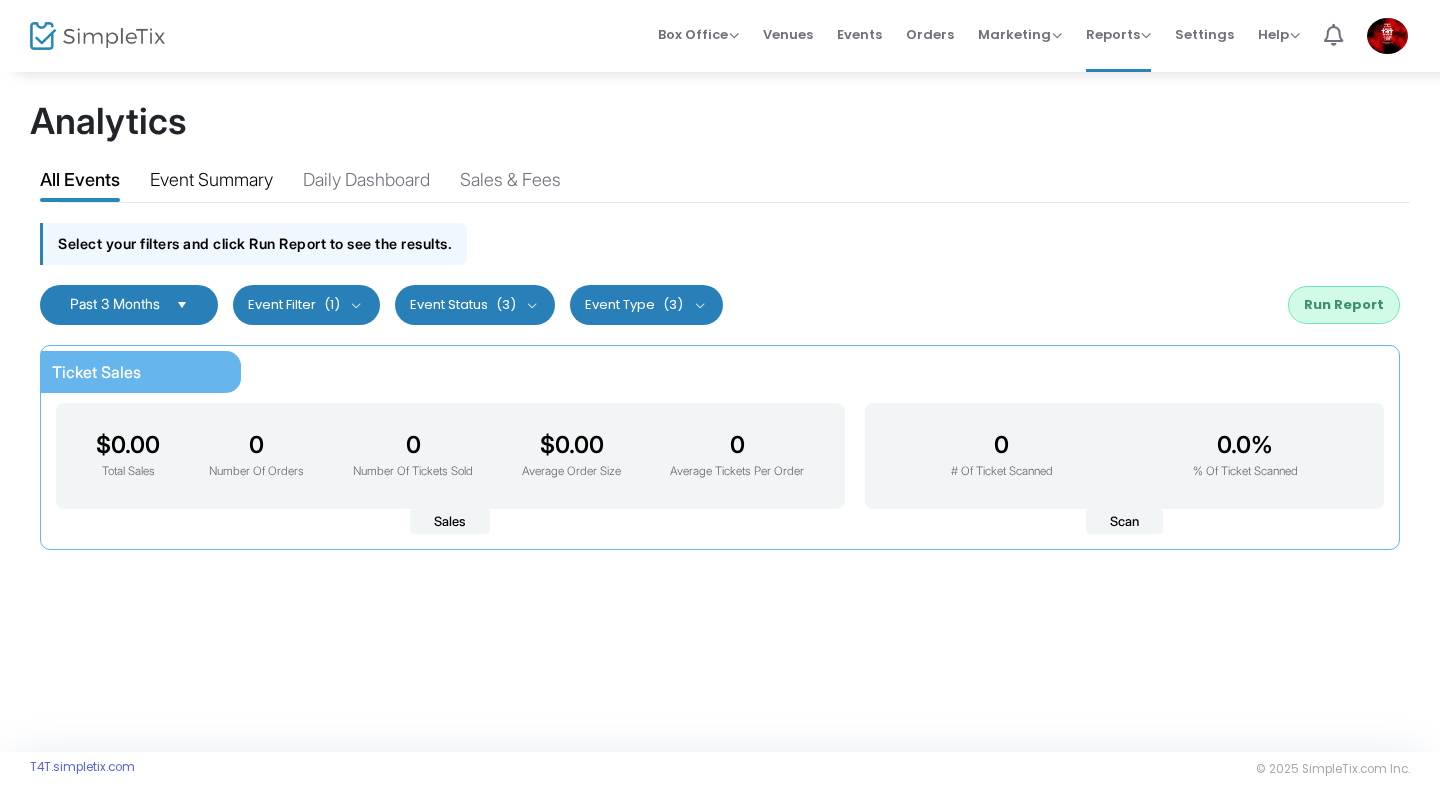 click on "Event Summary" 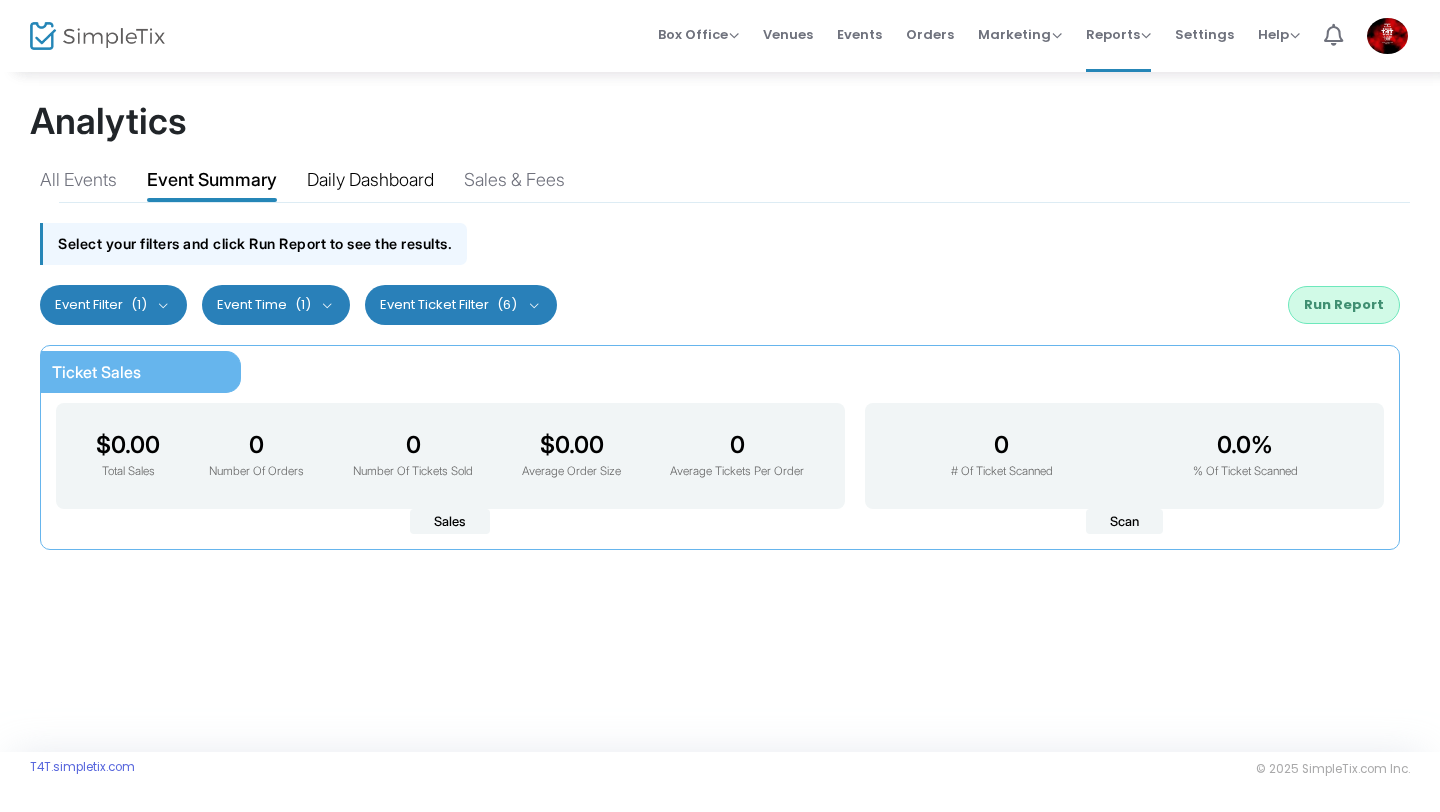 click on "Daily Dashboard" 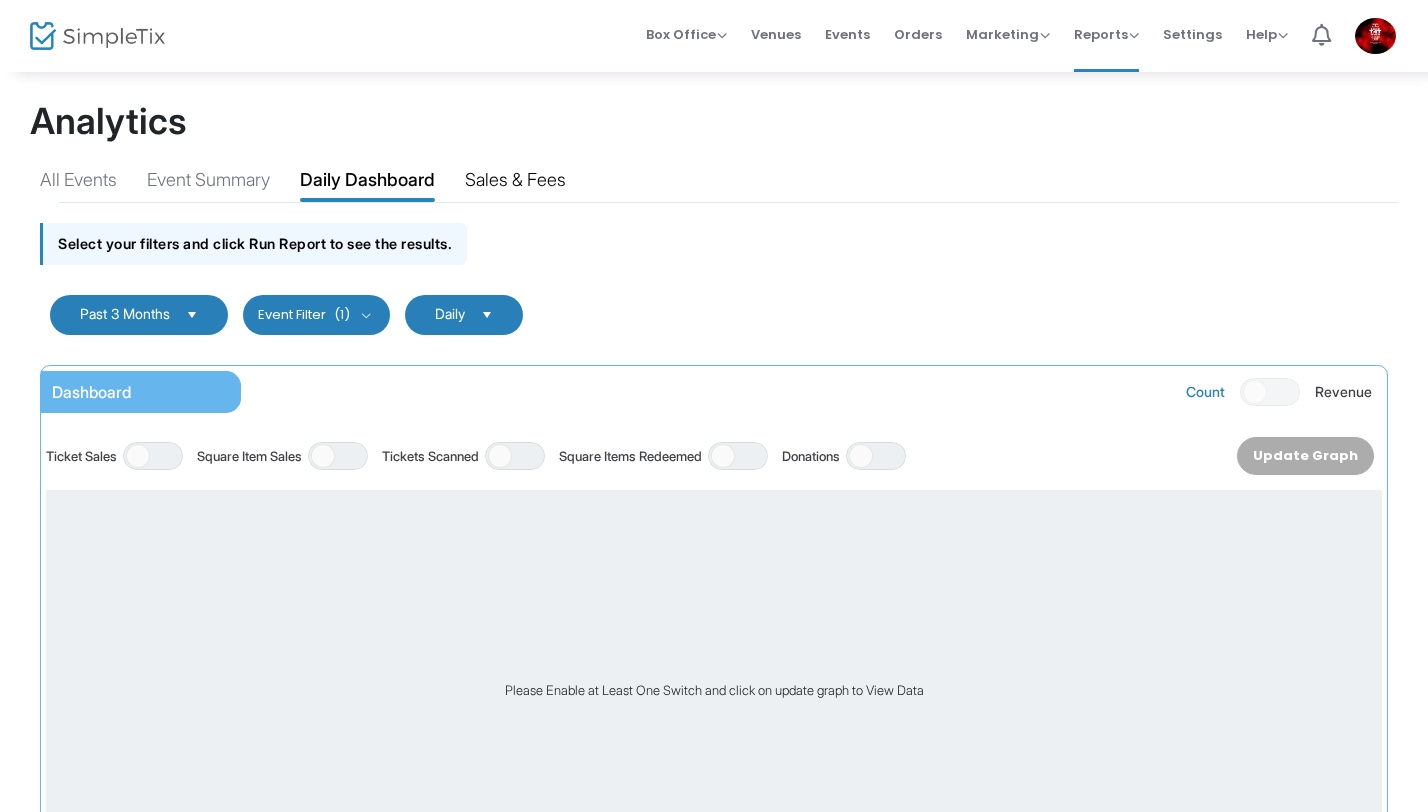 click on "Sales & Fees" 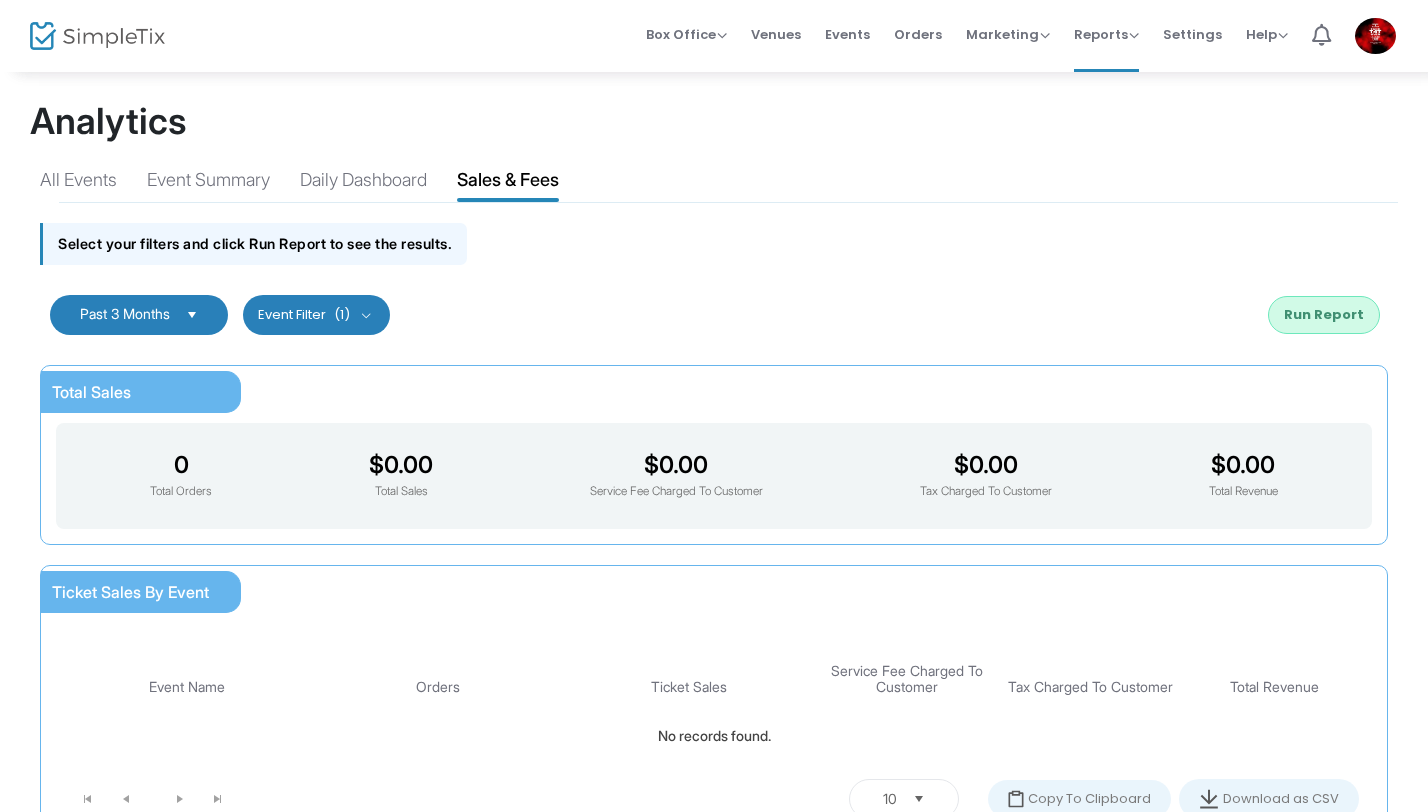 scroll, scrollTop: 166, scrollLeft: 0, axis: vertical 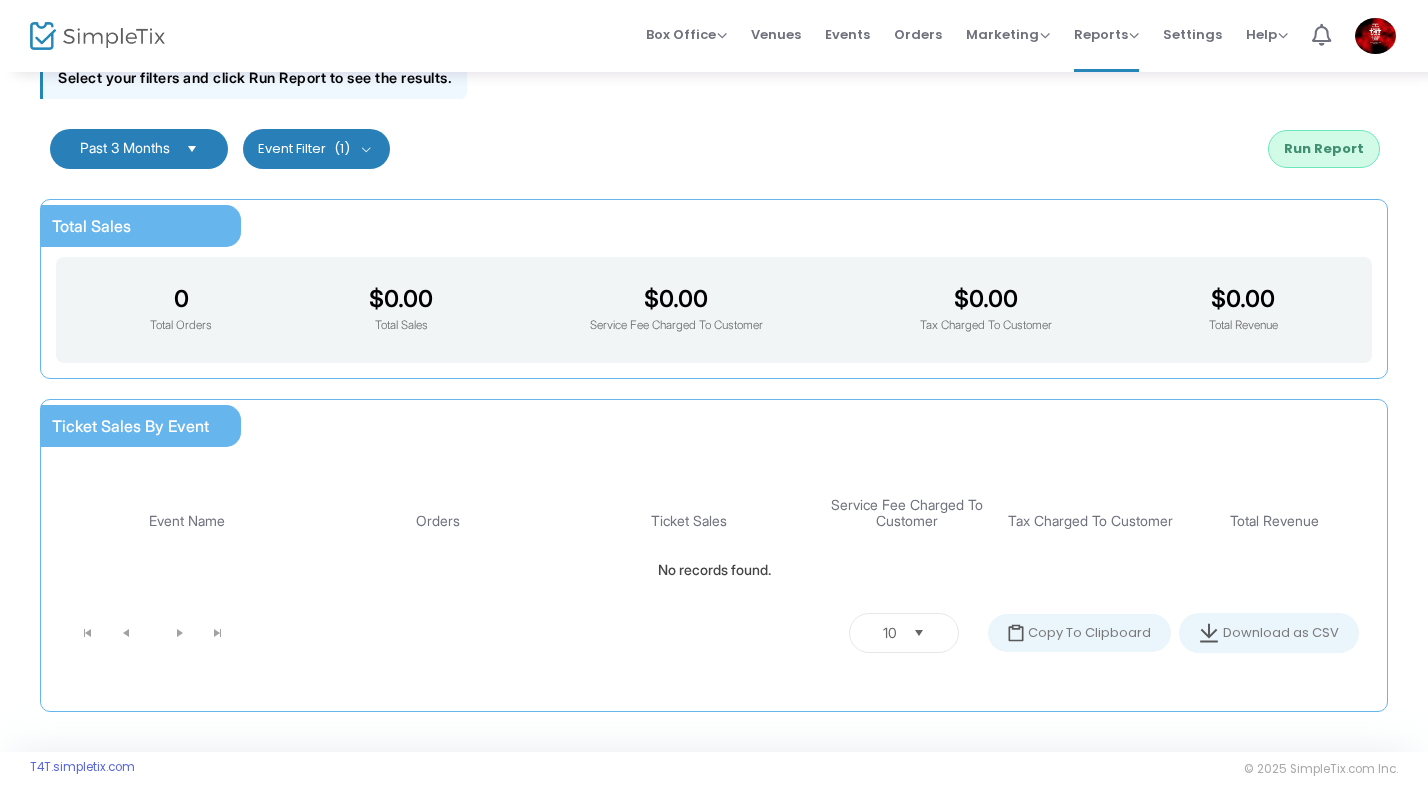 click on "Past 3 Months  Last 30 Days Last 3 Months Last 6 Months Last 12 Months Custom Range [MONTH] 2025 Su Mo Tu We Th Fr Sa 27 28 29 30 31 1 2 3 4 5 6 7 8 9 10 11 12 13 14 15 16 17 18 19 20 21 22 23 24 25 26 27 28 29 30 31 1 2 3 4 5 6 Sep 2025 Su Mo Tu We Th Fr Sa 31 1 2 3 4 5 6 7 8 9 10 11 12 13 14 15 16 17 18 19 20 21 22 23 24 25 26 27 28 29 30 1 2 3 4 5 6 7 8 9 10 11 08/02/2025 - 08/02/2025 Cancel Apply   Cancel Apply   Cancel Apply    Event Filter   (1)     Select All     T4T TAKE OVER   Run Report" 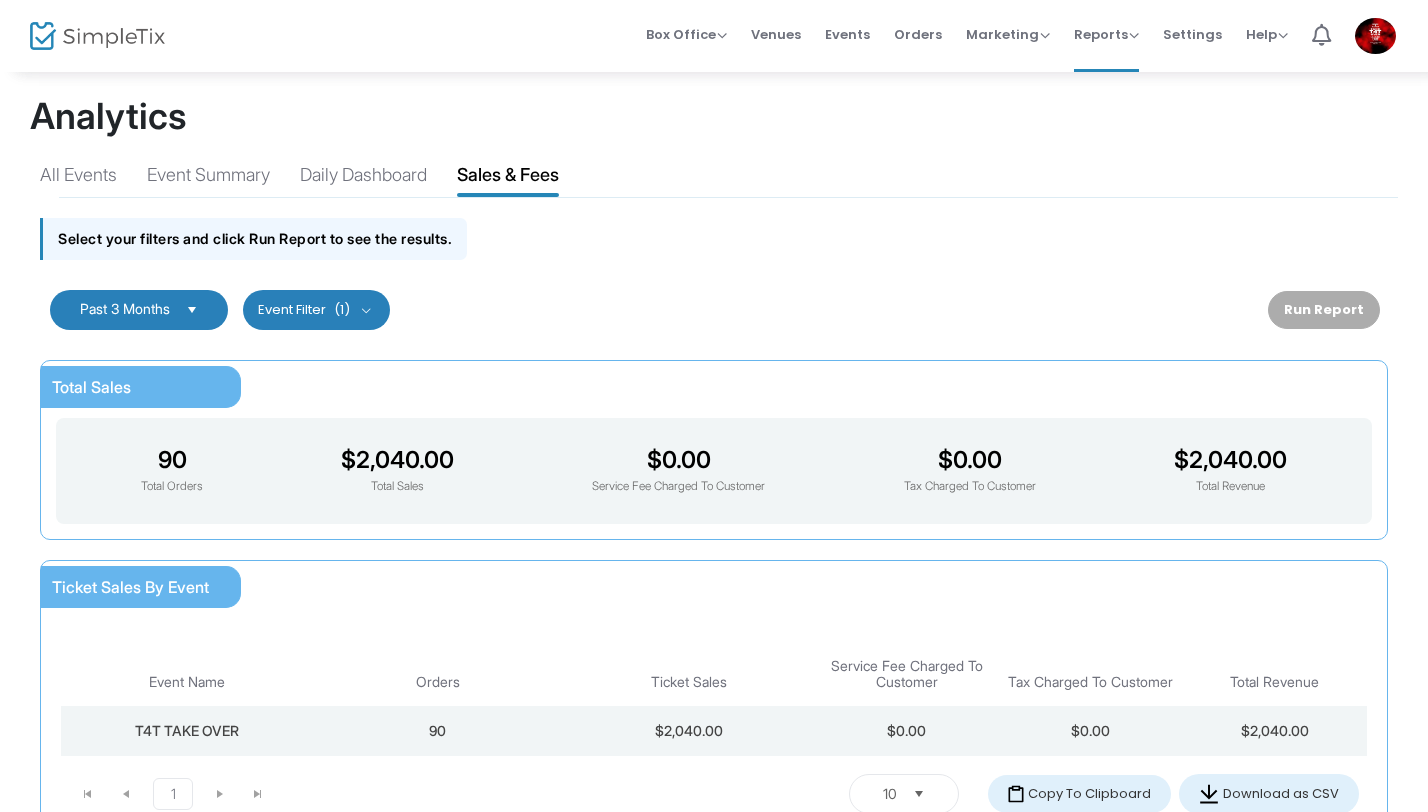 scroll, scrollTop: 0, scrollLeft: 0, axis: both 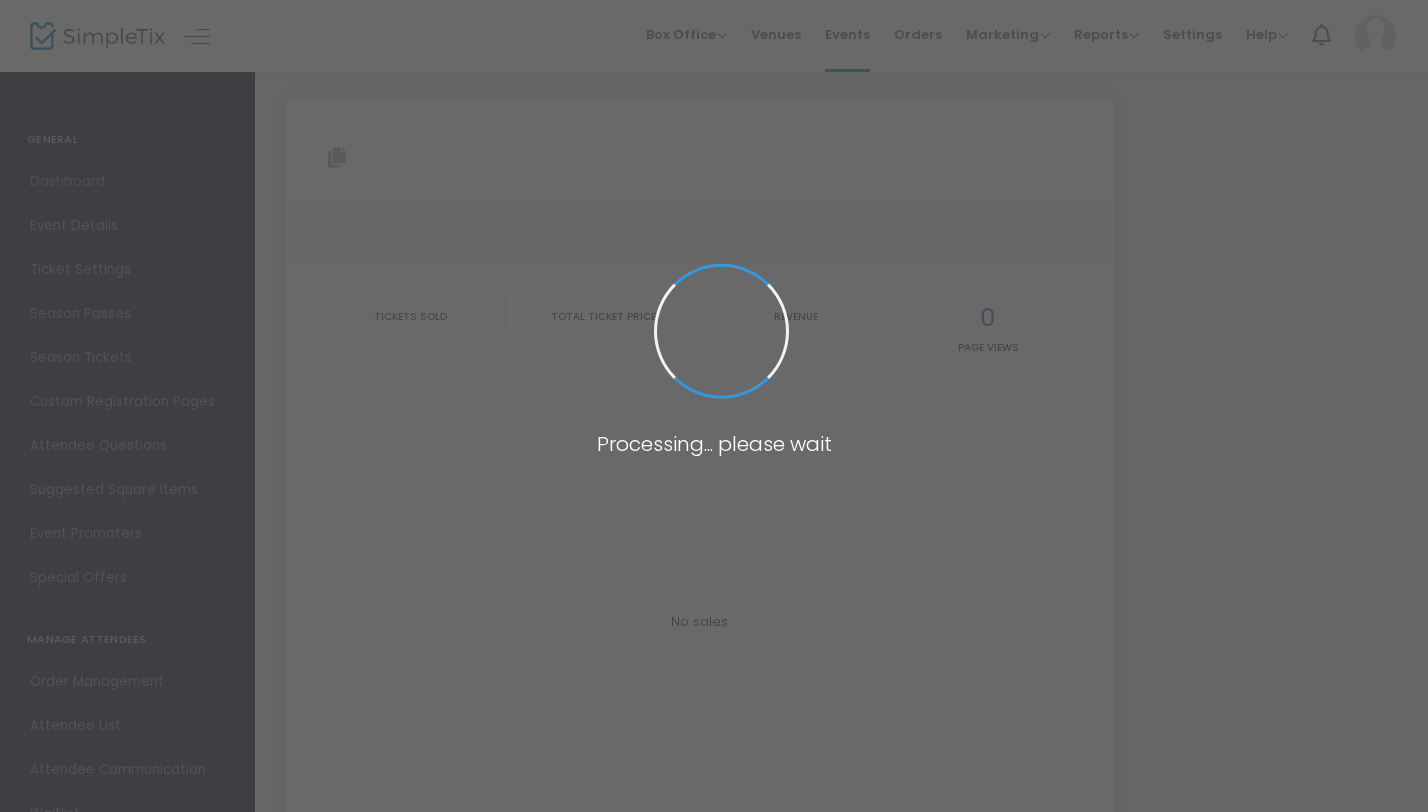 type on "https://www.simpletix.com/e/t4t-take-over-tickets-228405" 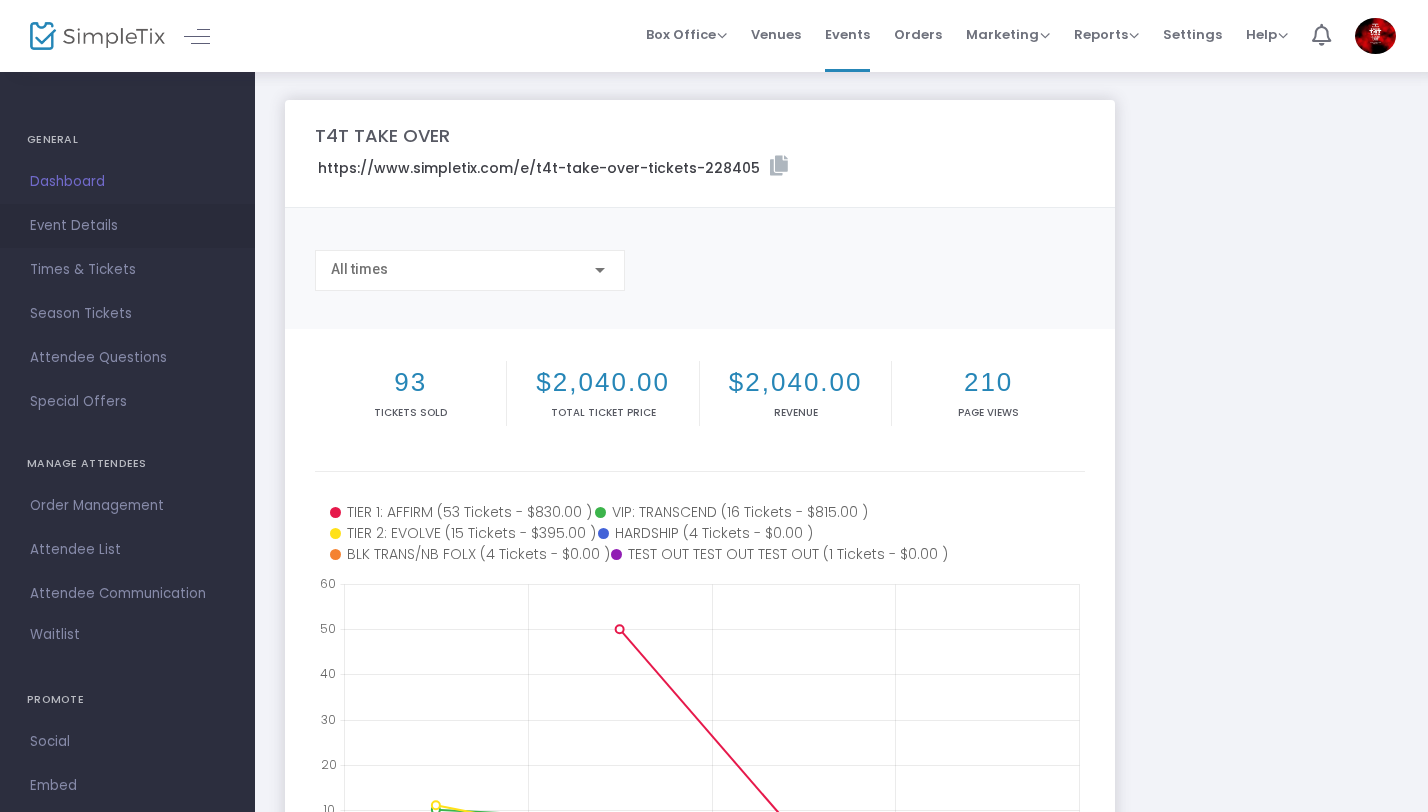 click on "Event Details" at bounding box center [127, 226] 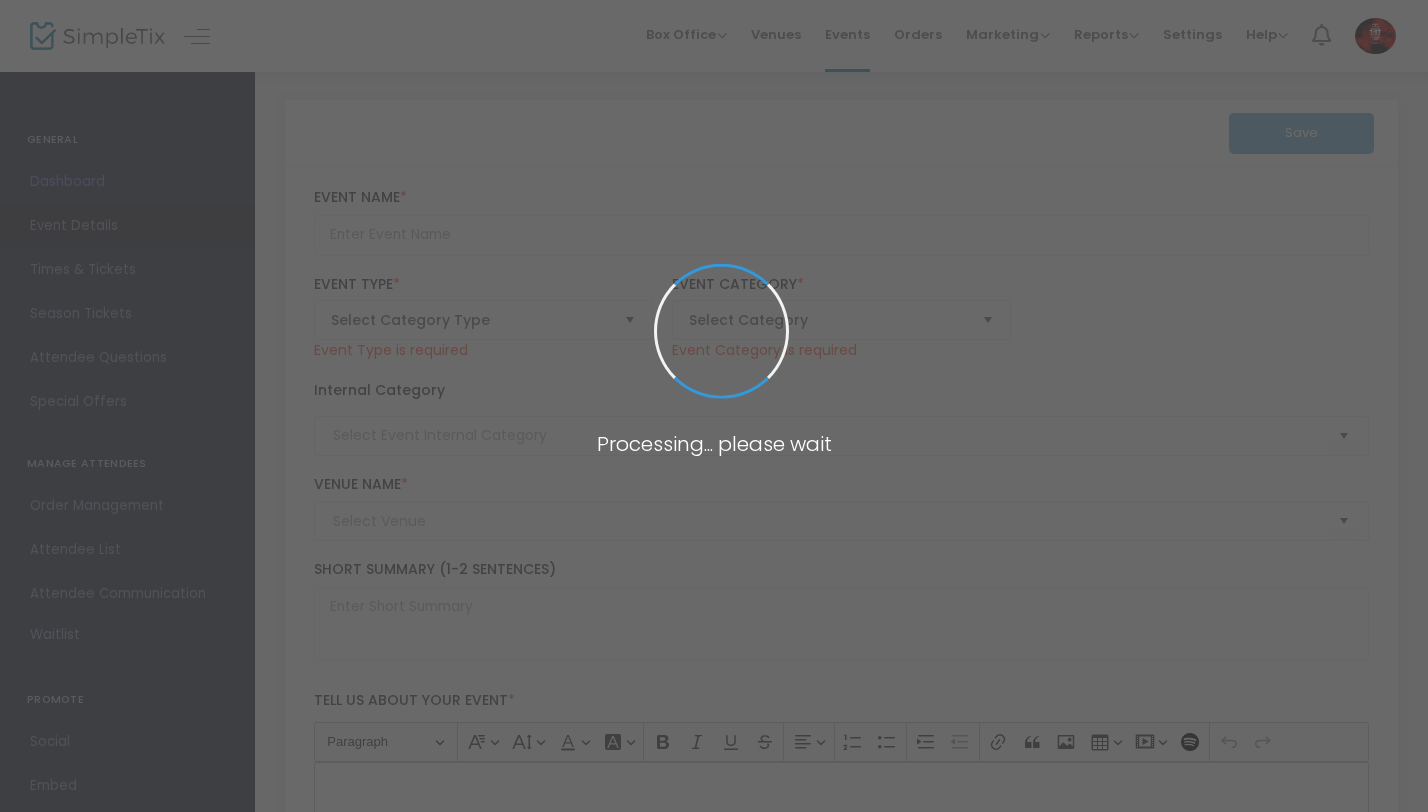 type on "T4T TAKE OVER" 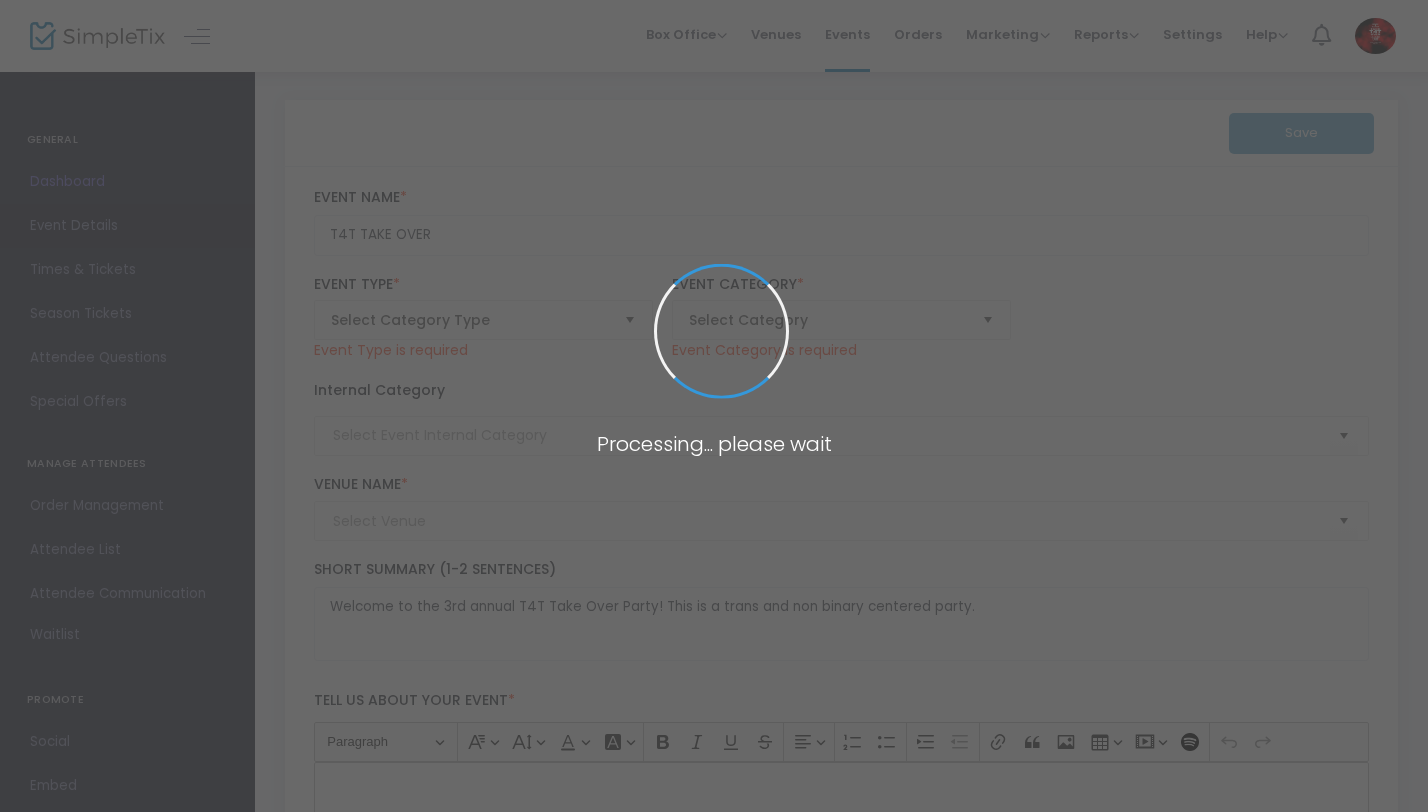 type on "Belvedere Mens Guest House" 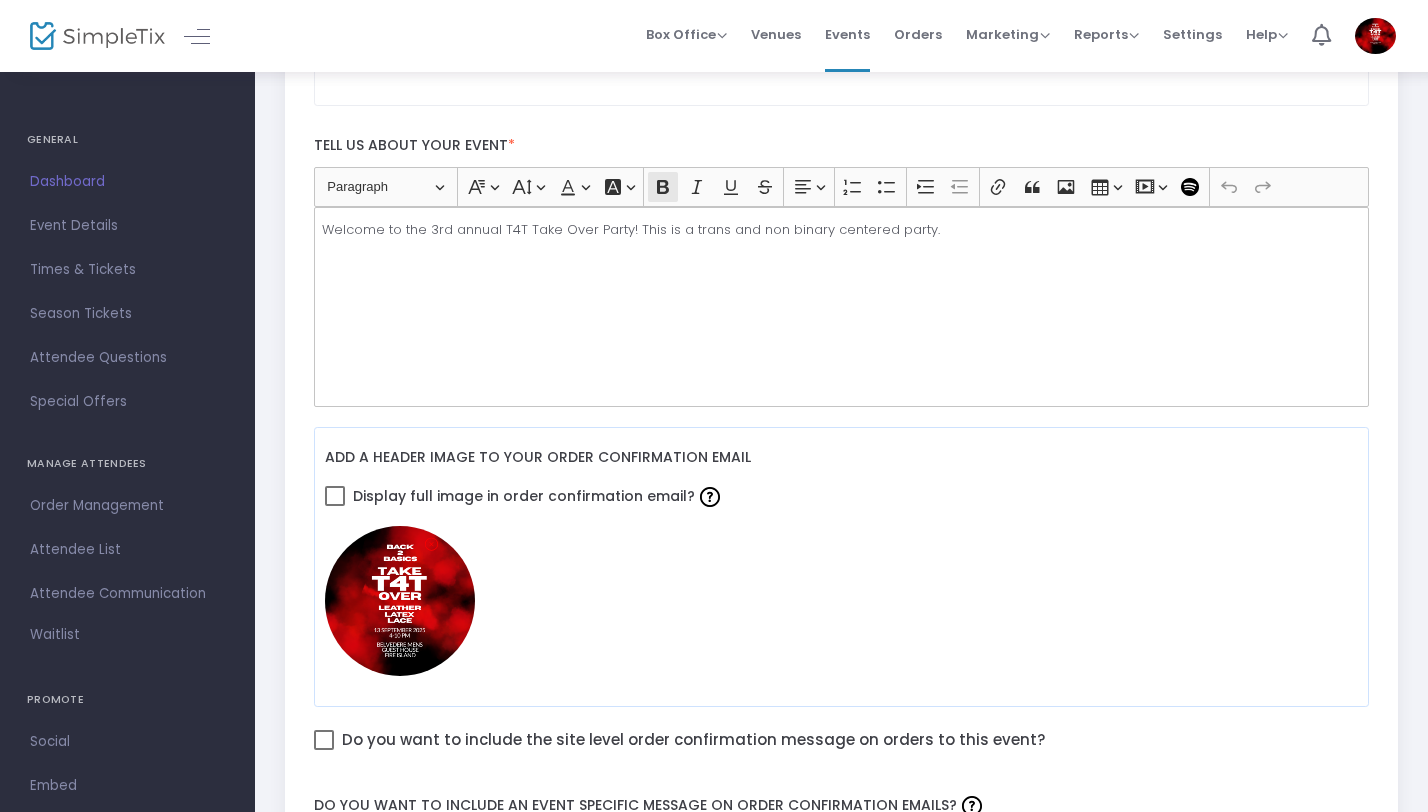 scroll, scrollTop: 547, scrollLeft: 0, axis: vertical 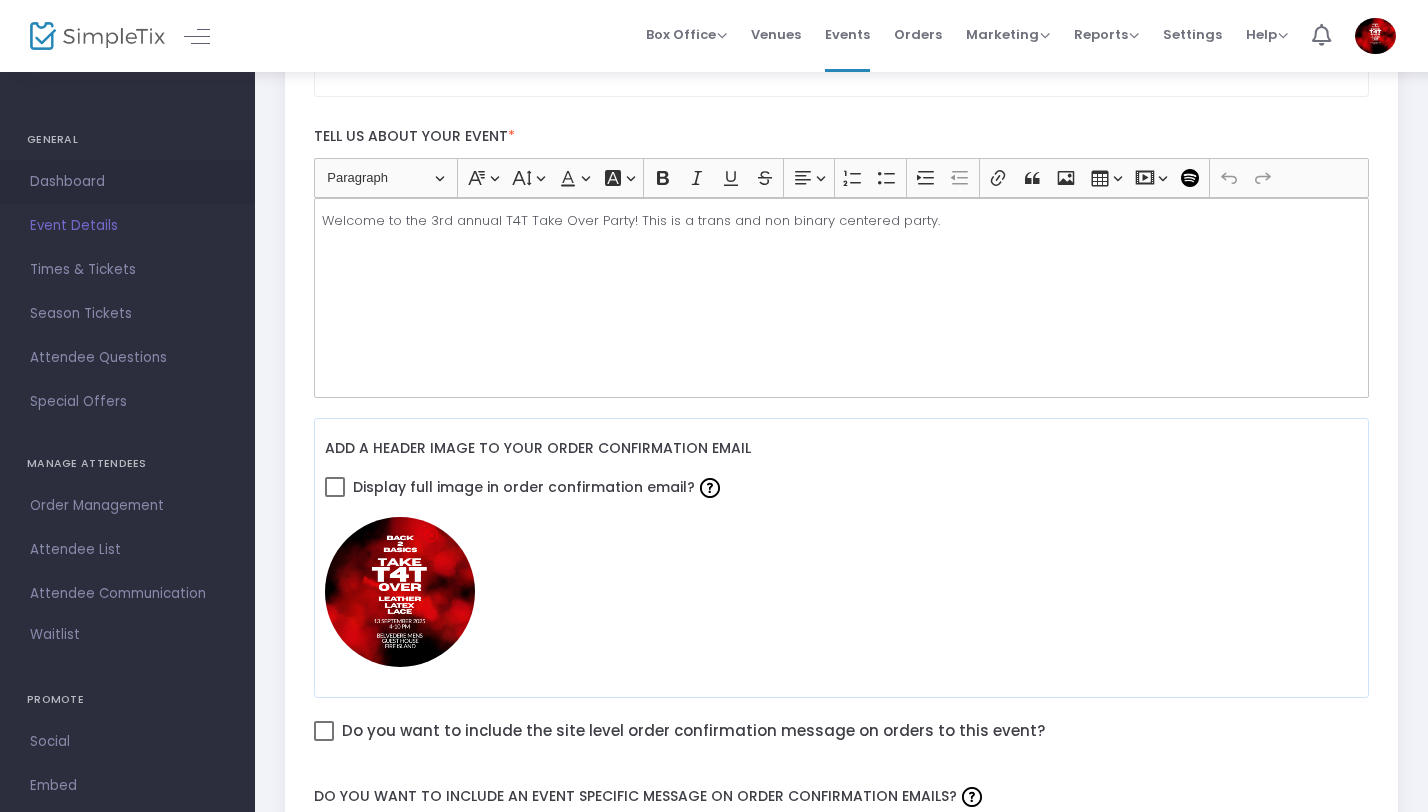 click on "Dashboard" at bounding box center (127, 182) 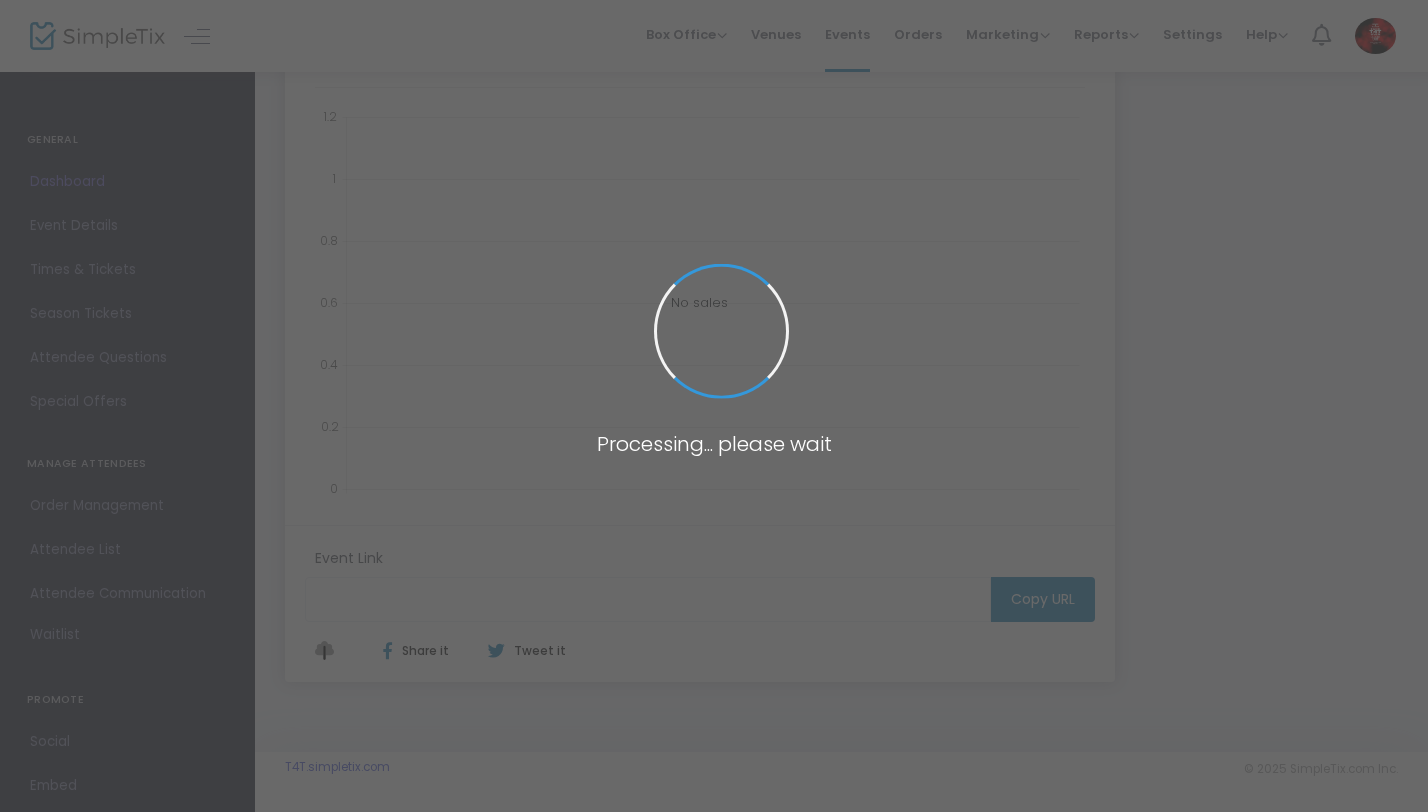 type on "https://www.simpletix.com/e/t4t-take-over-tickets-228405" 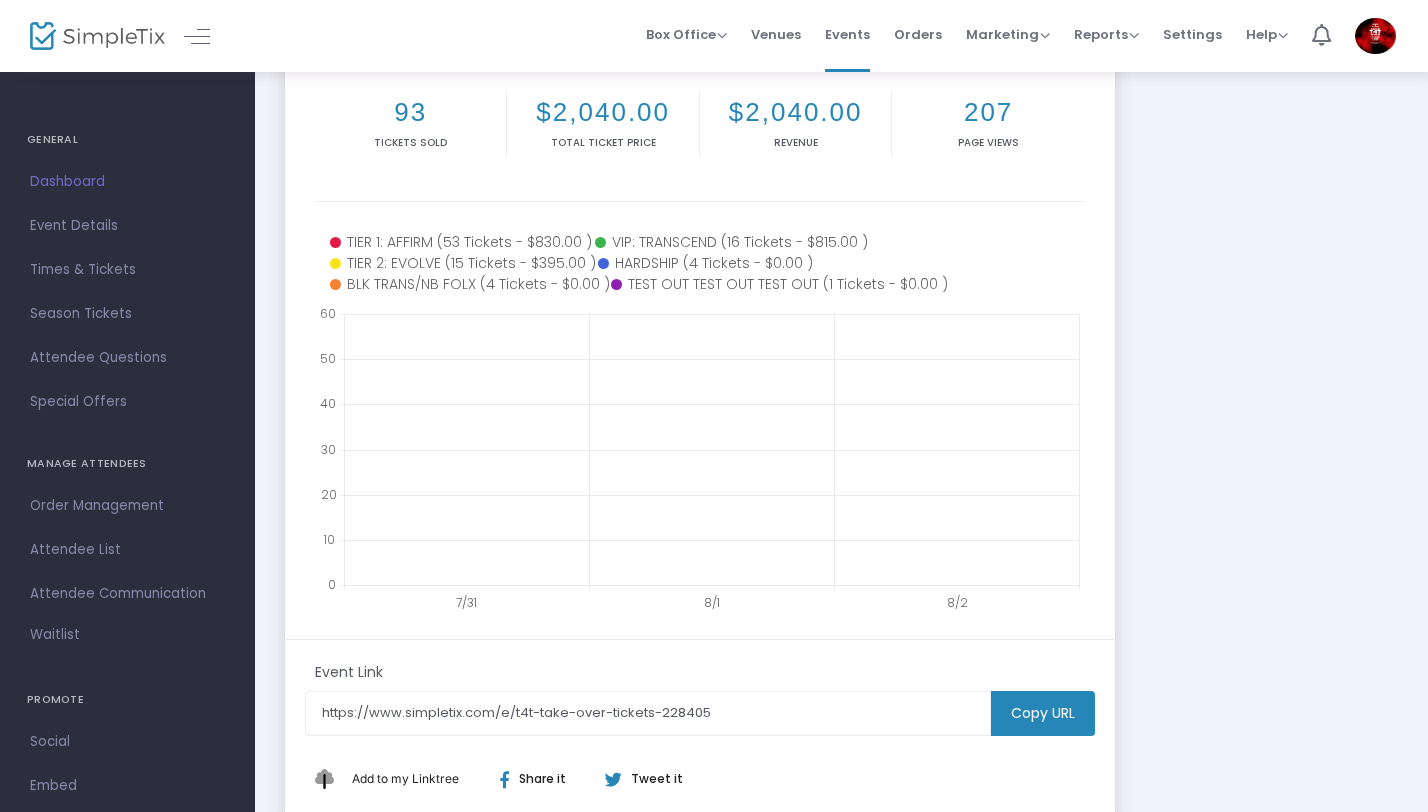 scroll, scrollTop: 0, scrollLeft: 0, axis: both 